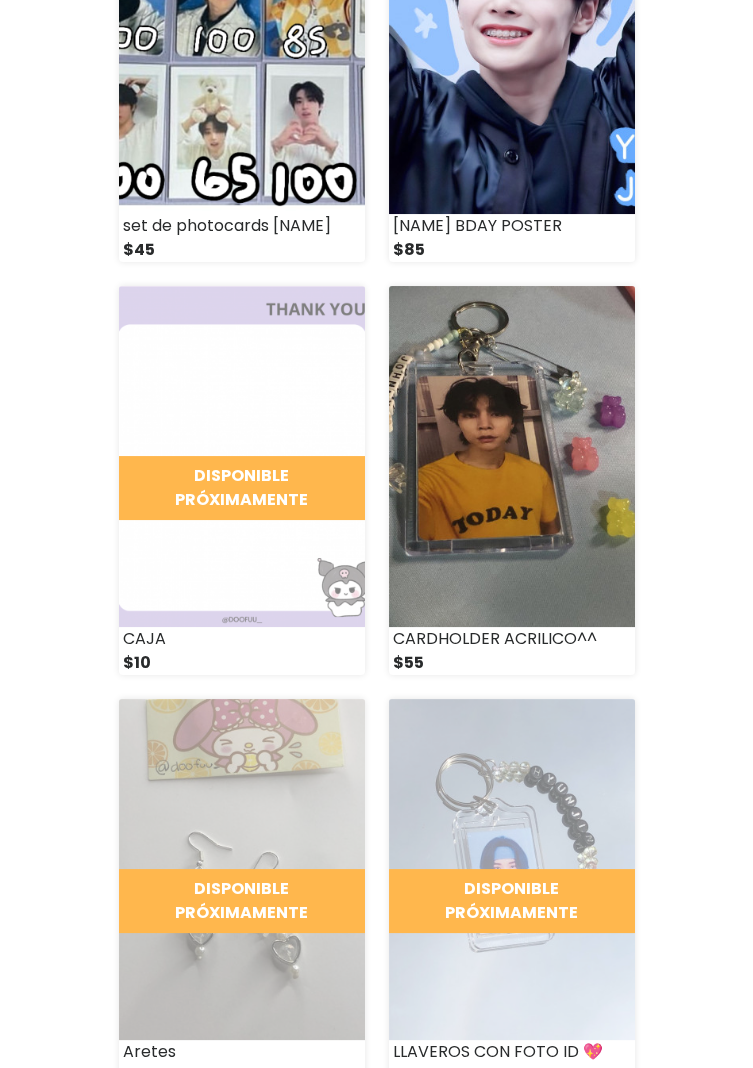 scroll, scrollTop: 0, scrollLeft: 0, axis: both 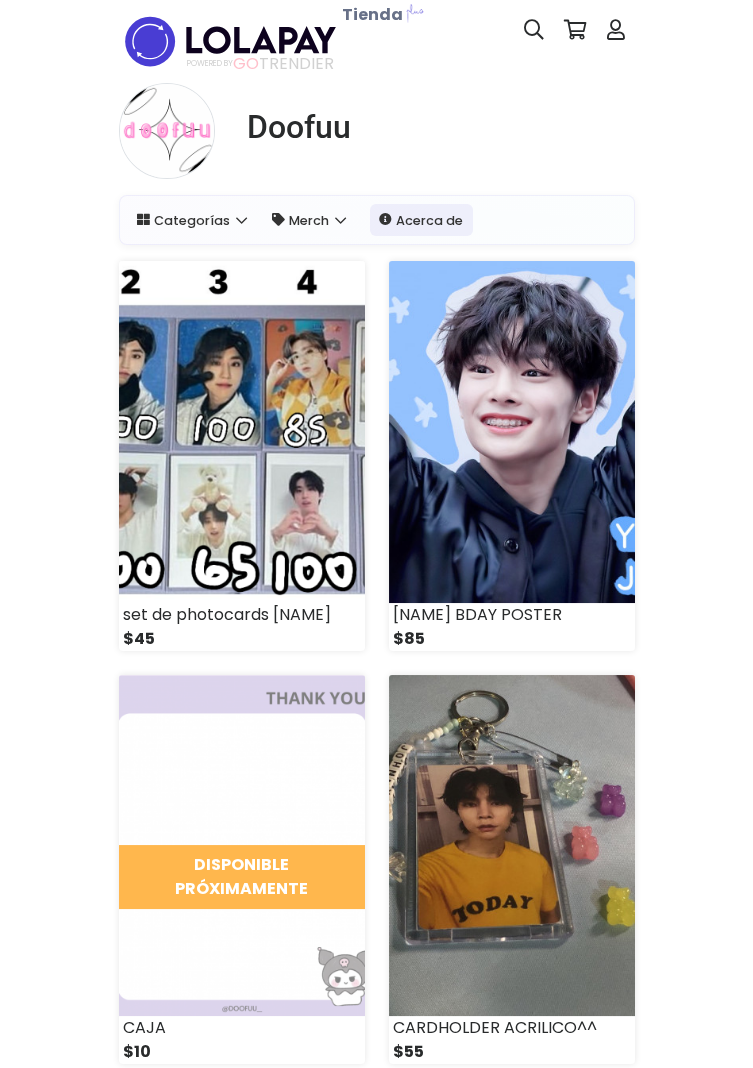 click on "Merch" at bounding box center (309, 220) 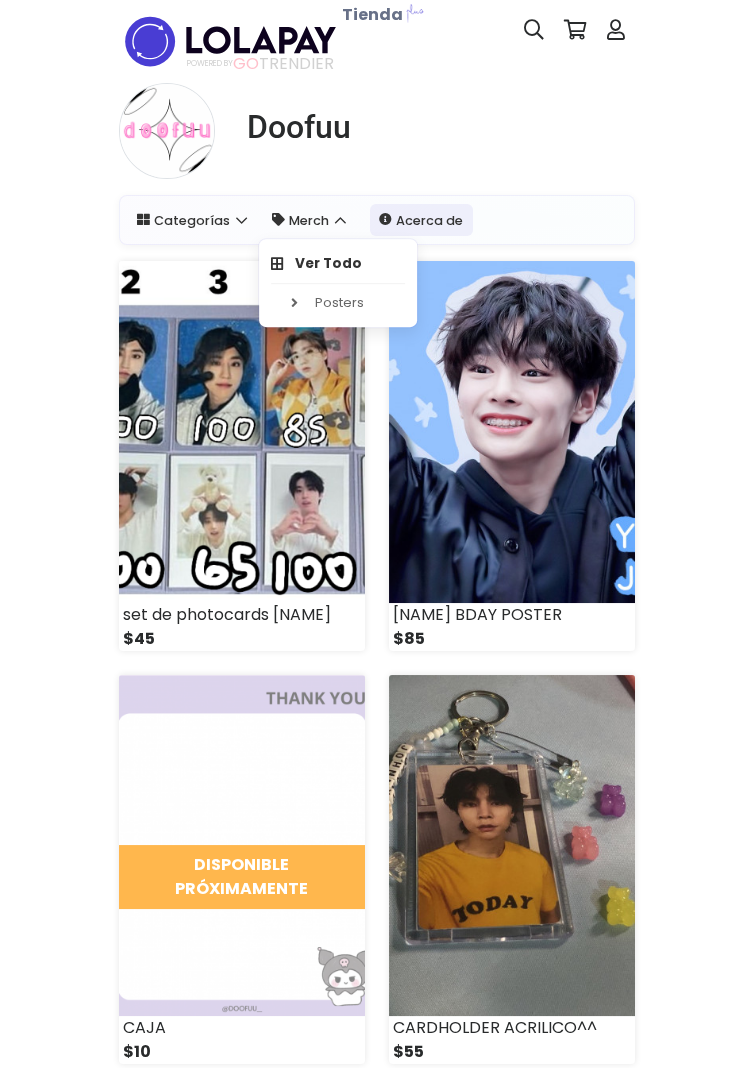 click on "Ver Todo" at bounding box center [338, 263] 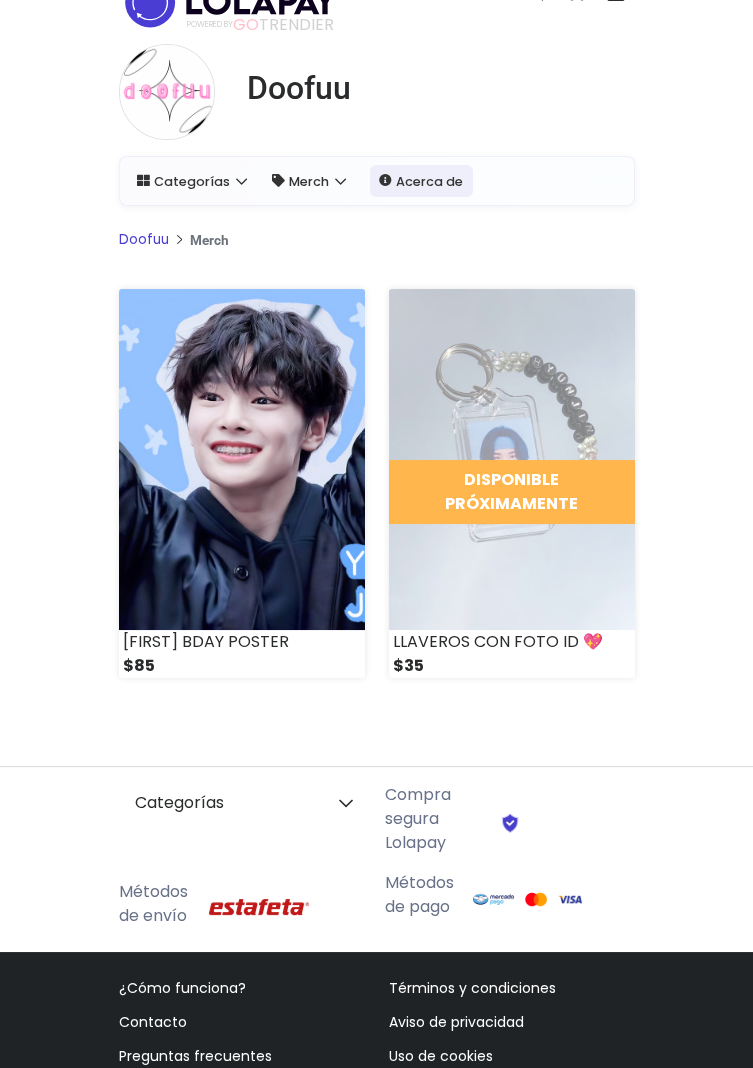 scroll, scrollTop: 0, scrollLeft: 0, axis: both 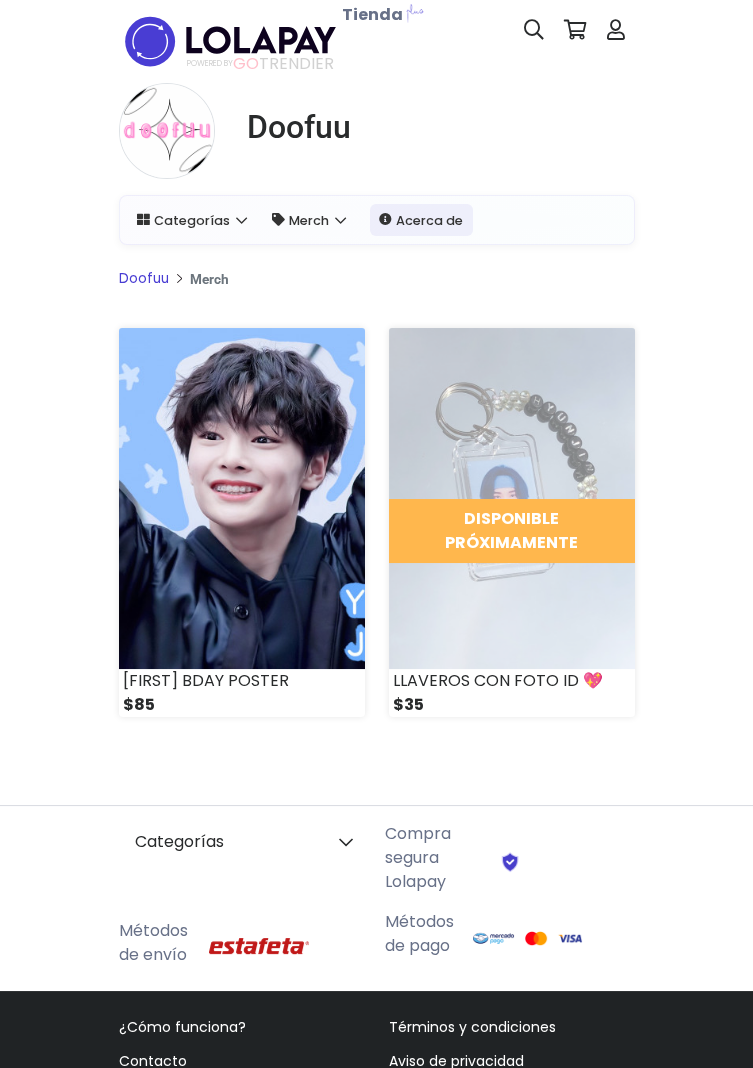 click on "**********" at bounding box center (377, 41) 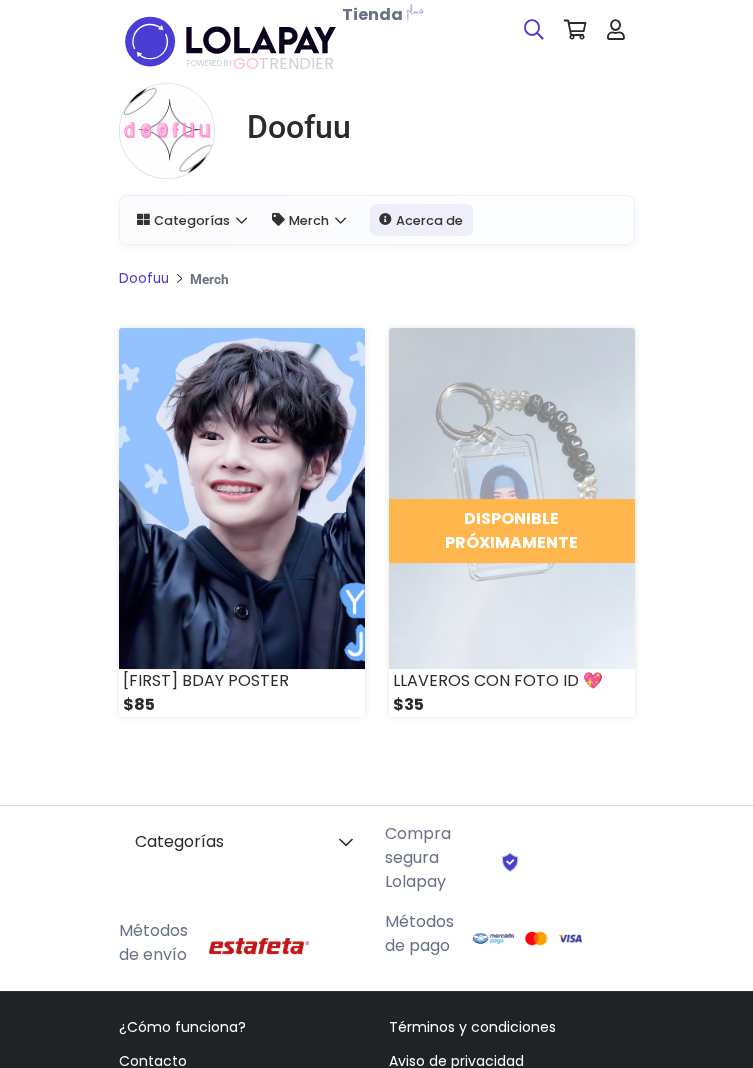 click at bounding box center (534, 30) 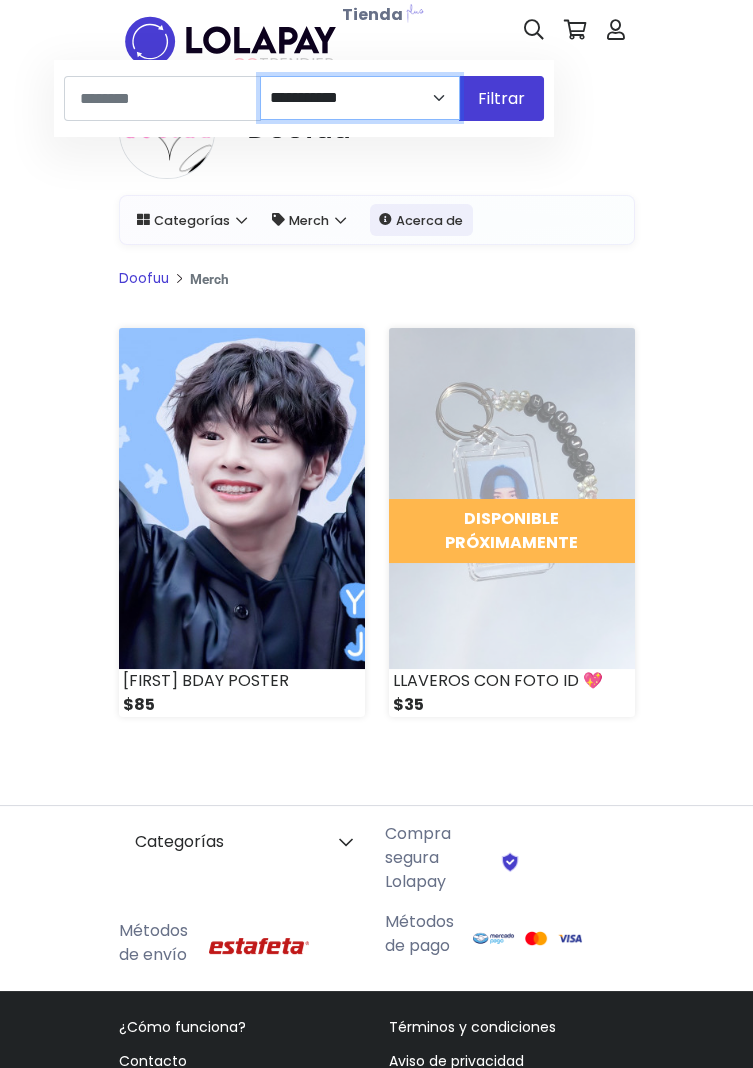 click on "**********" at bounding box center [360, 98] 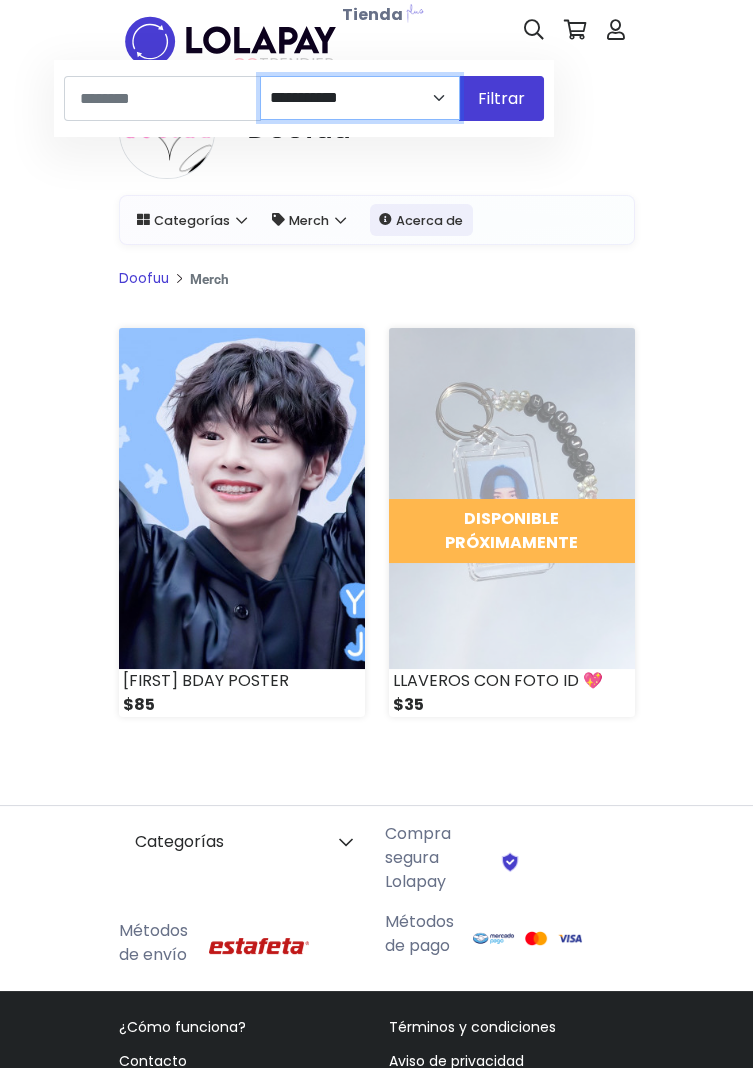 select on "*" 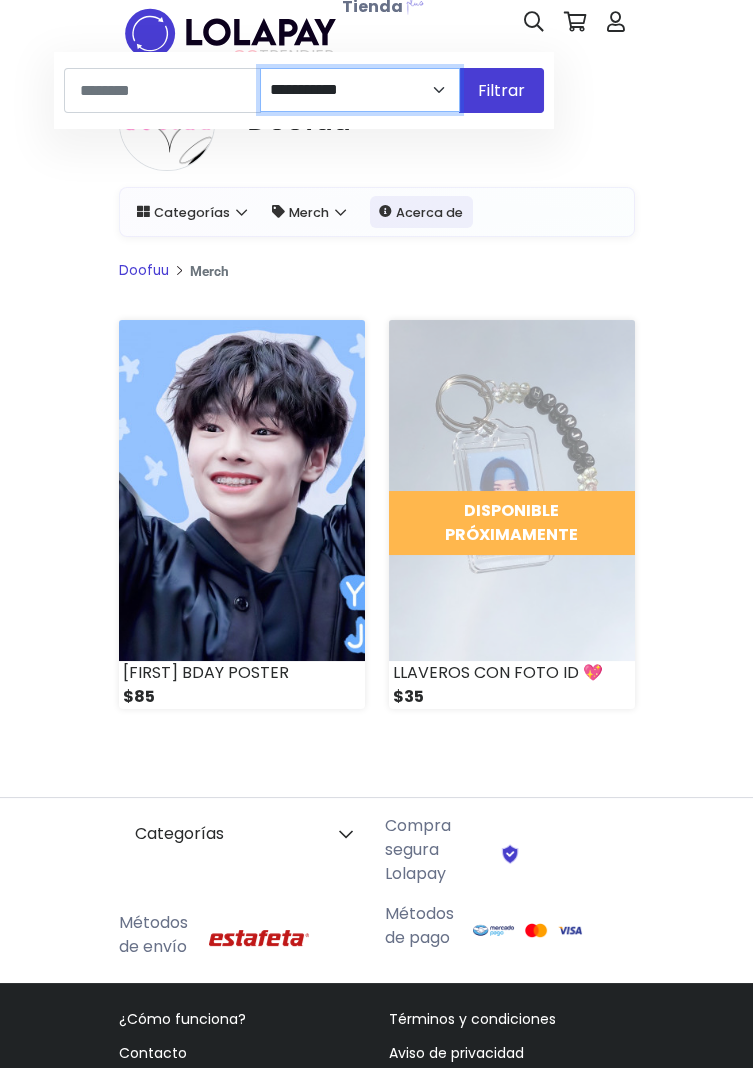 scroll, scrollTop: 0, scrollLeft: 0, axis: both 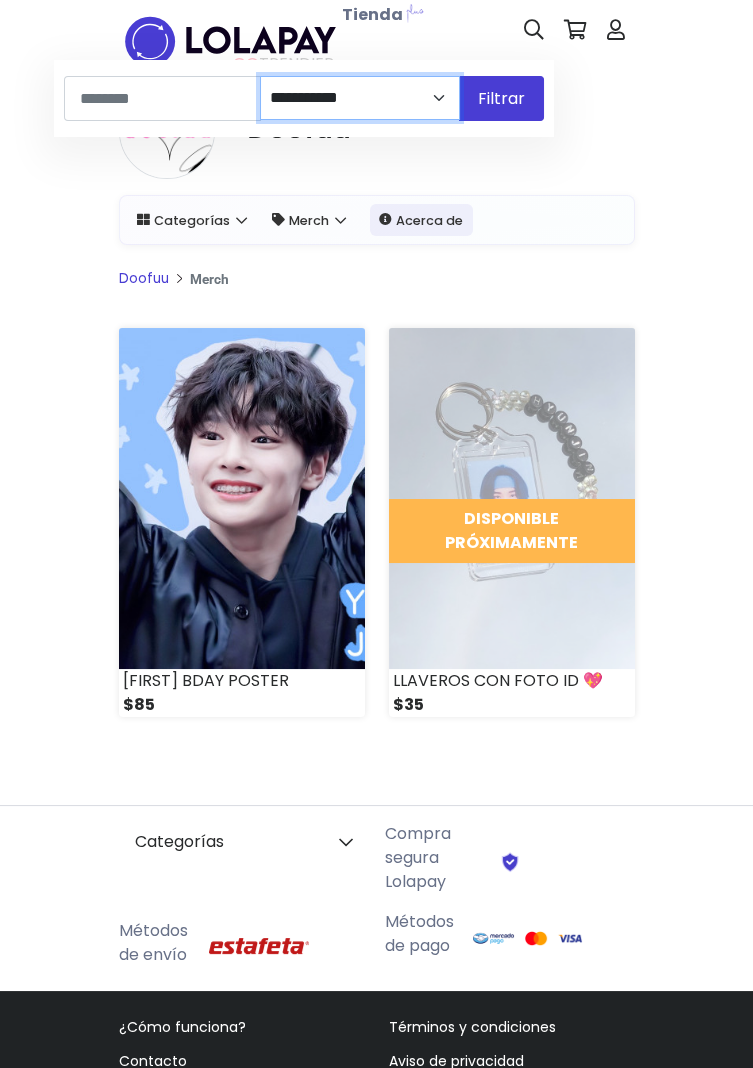 click on "**********" at bounding box center [360, 98] 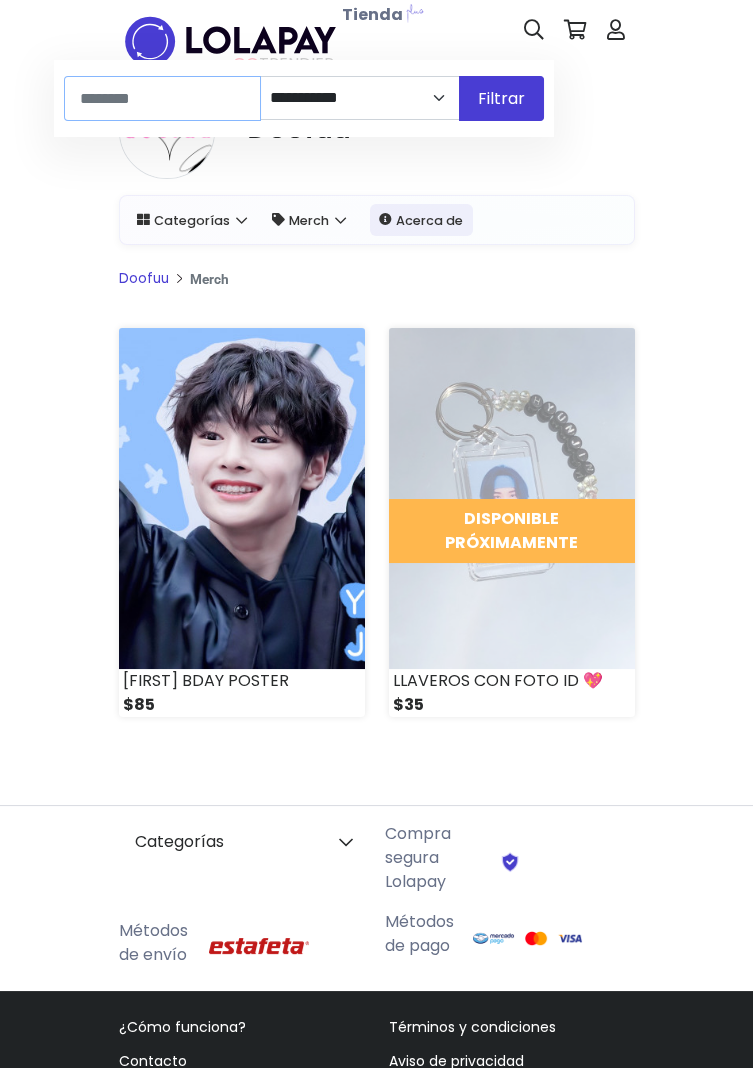 click at bounding box center [162, 98] 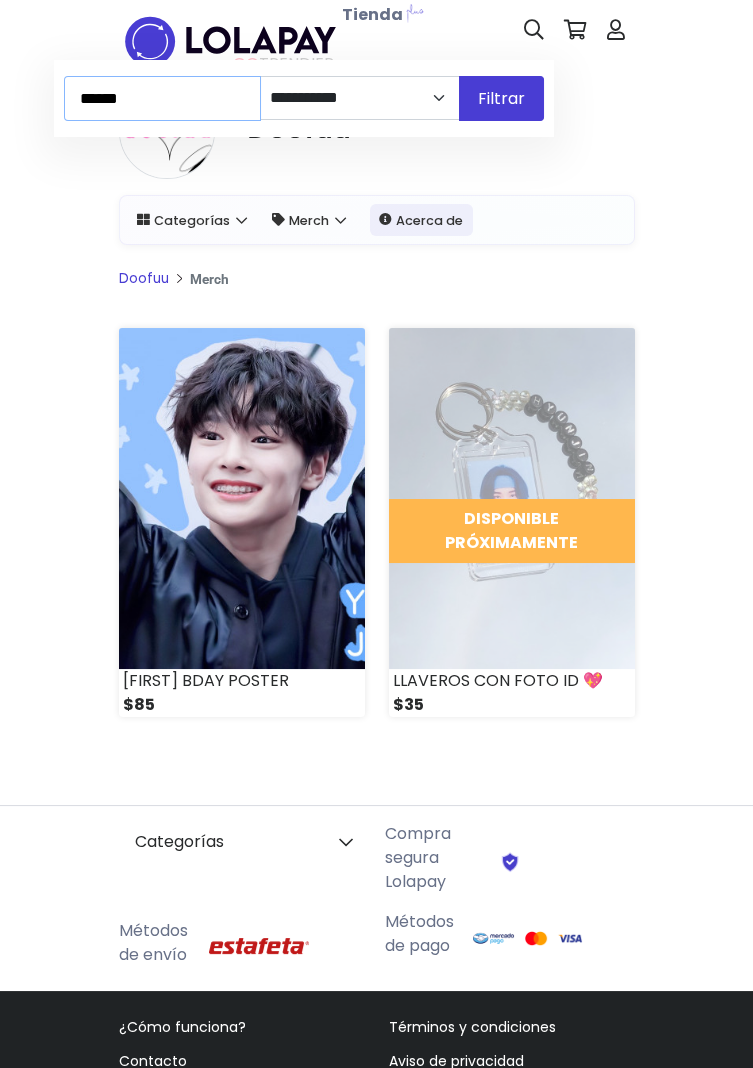 type on "*****" 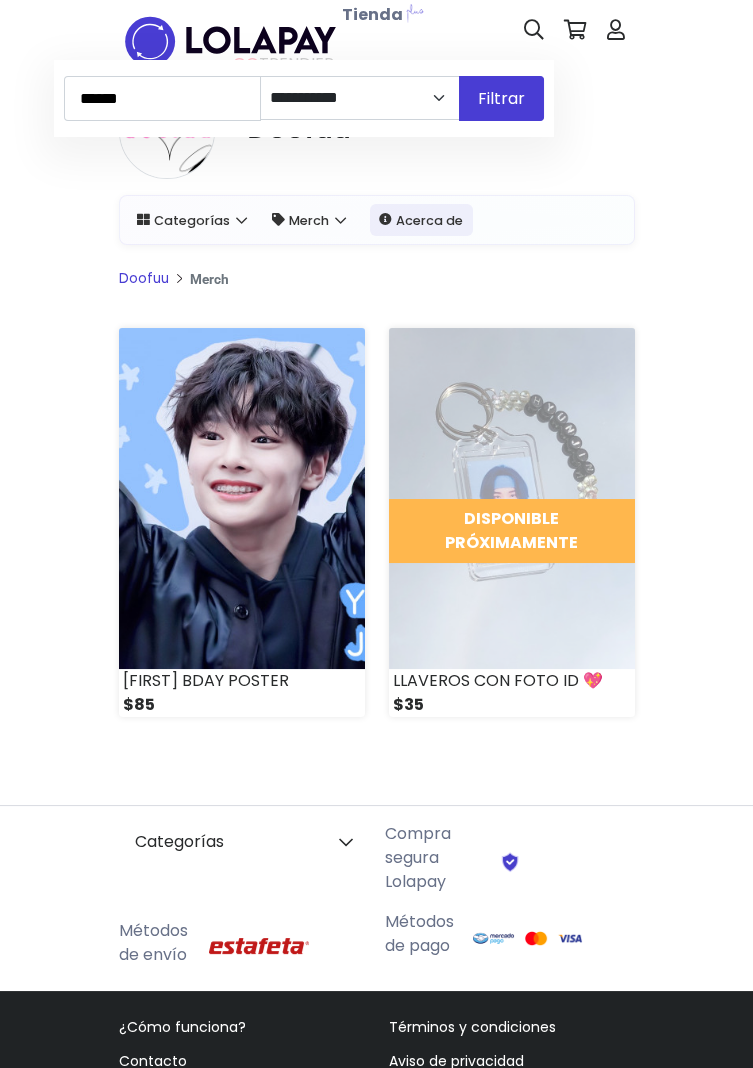 click on "Doofuu
Categorías
Ver Todos
Merch
Ver Todo" at bounding box center (376, 436) 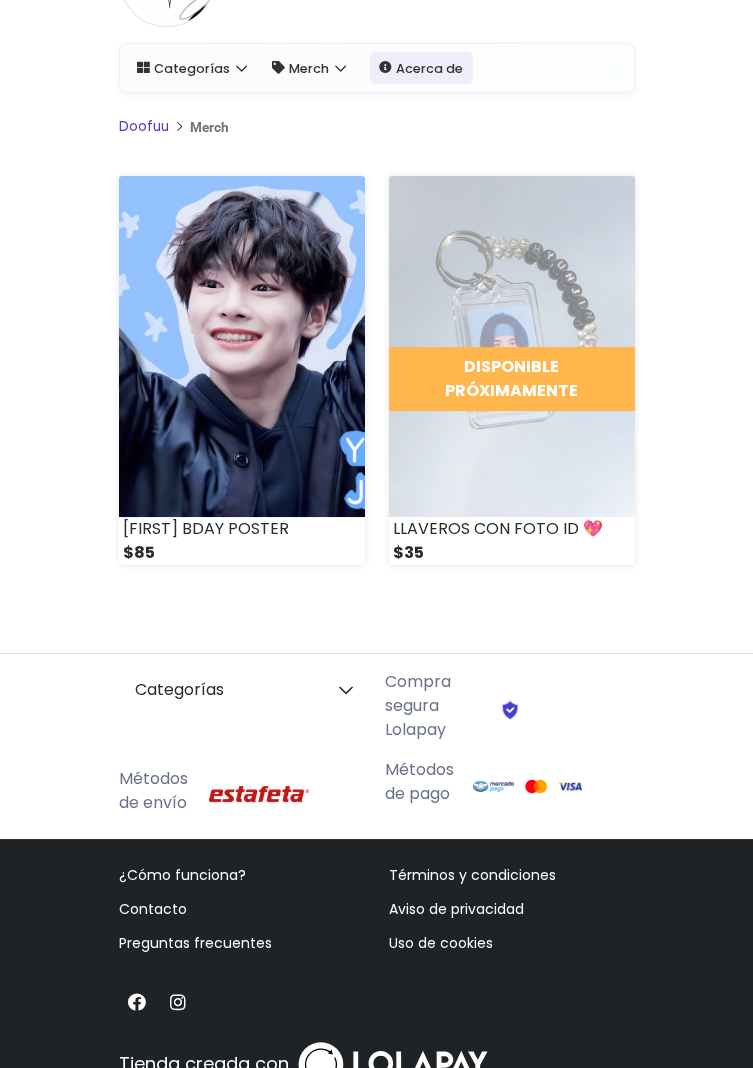scroll, scrollTop: 0, scrollLeft: 0, axis: both 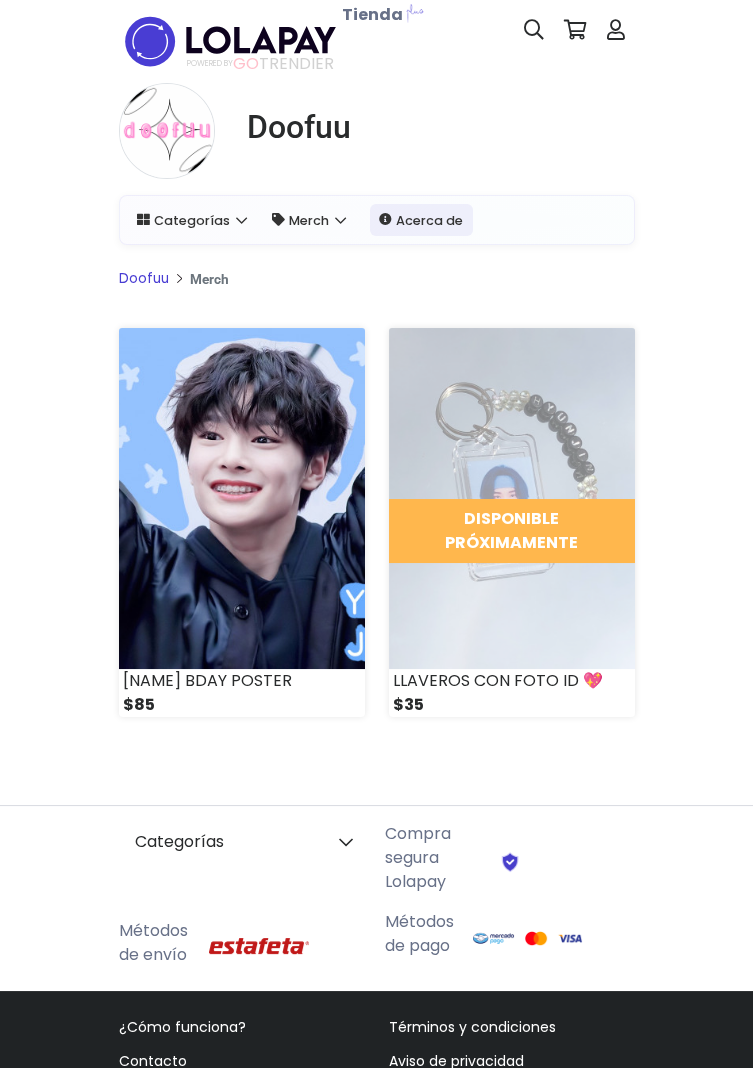 click on "Doofuu" at bounding box center [299, 127] 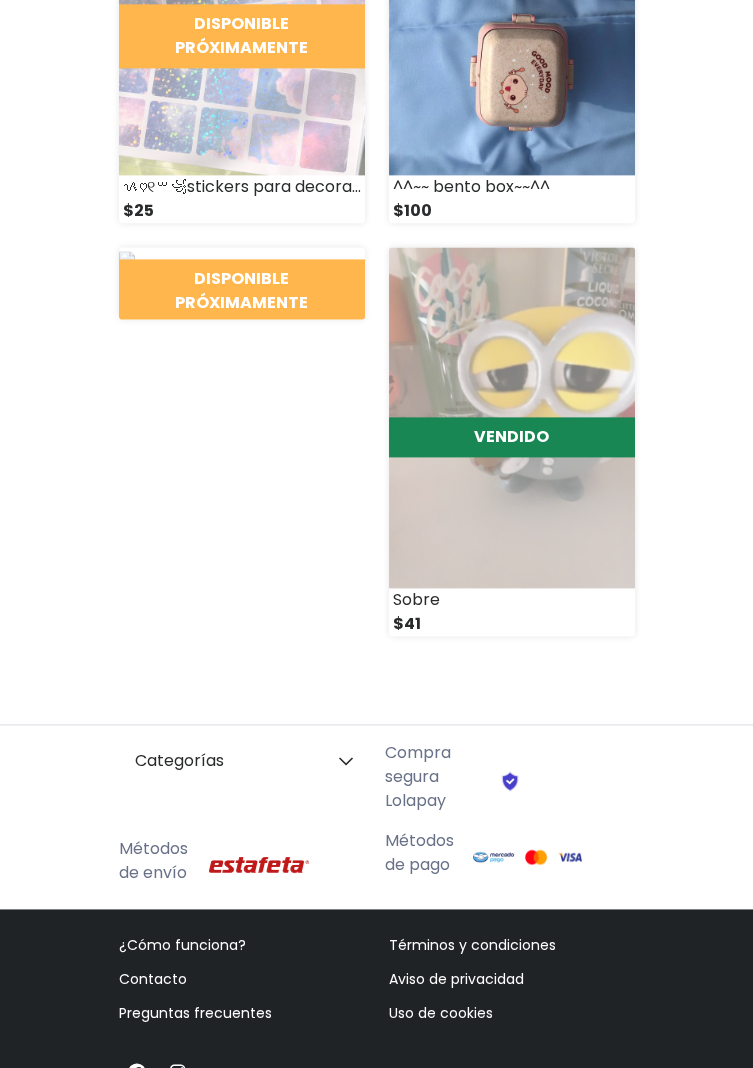 scroll, scrollTop: 4566, scrollLeft: 0, axis: vertical 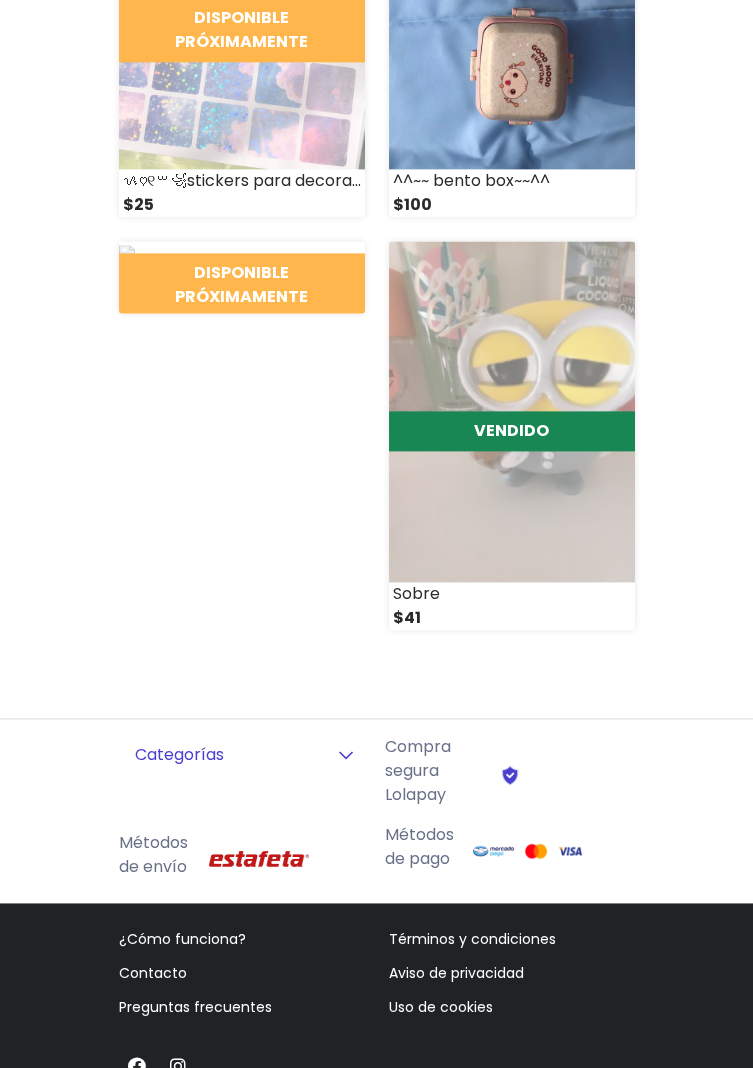 click on "Categorías" at bounding box center [244, 755] 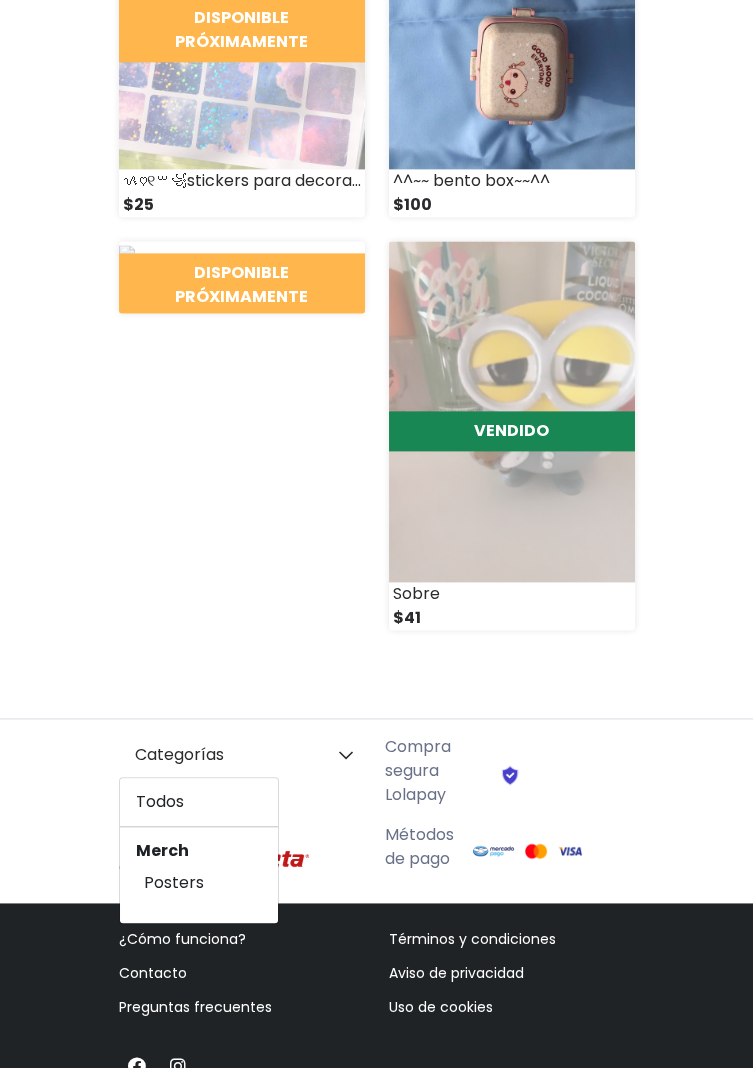click on "Merch" at bounding box center (162, 850) 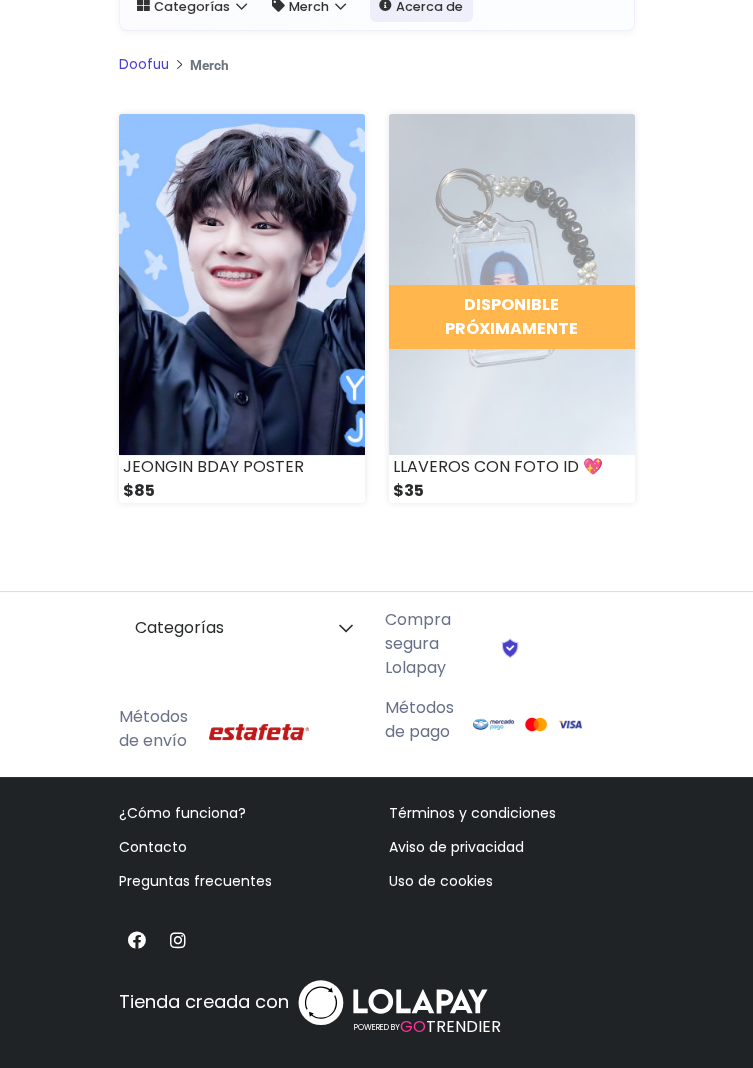 scroll, scrollTop: 215, scrollLeft: 0, axis: vertical 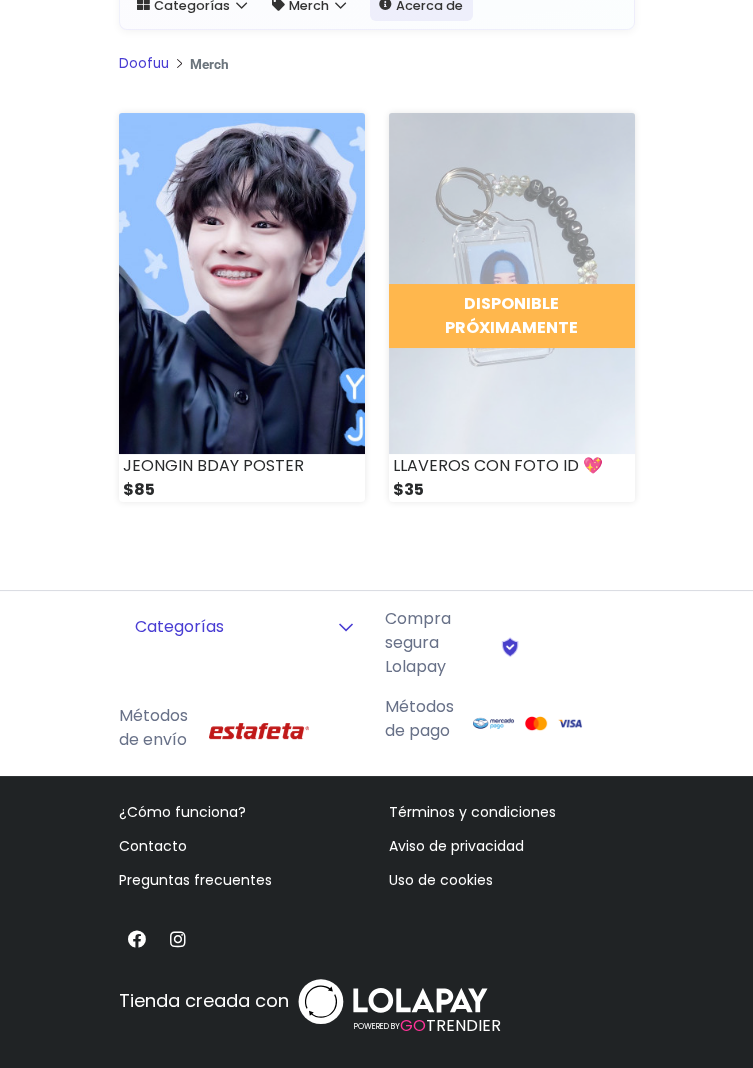 click on "Categorías" at bounding box center (244, 627) 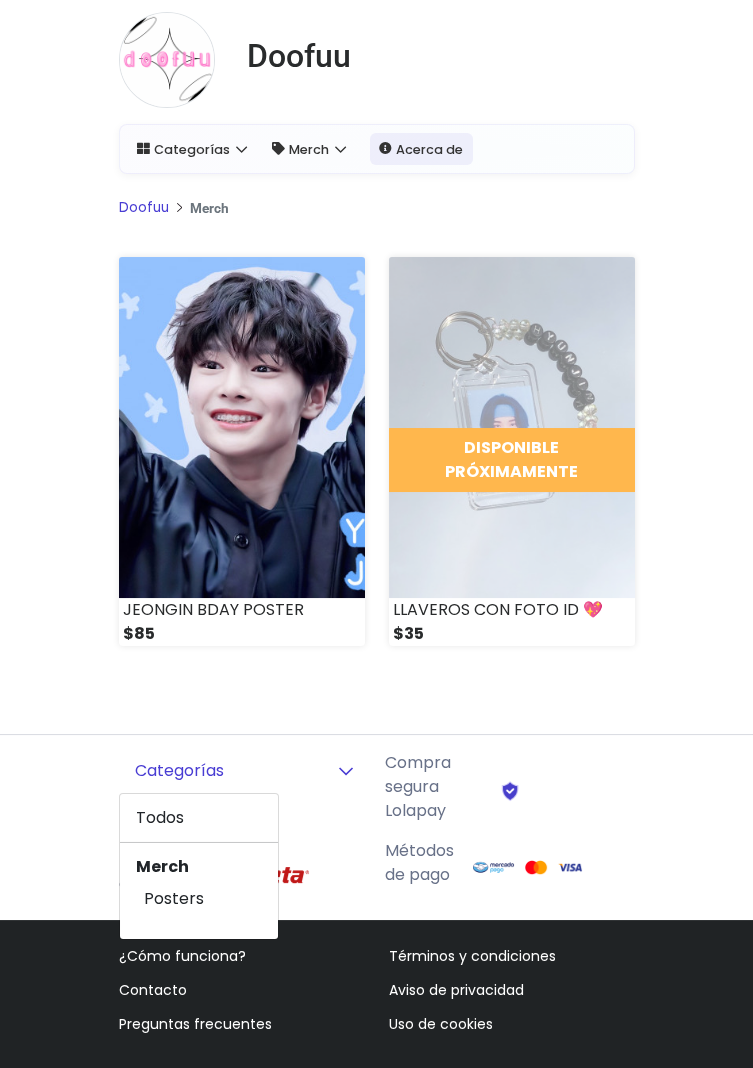 scroll, scrollTop: 0, scrollLeft: 0, axis: both 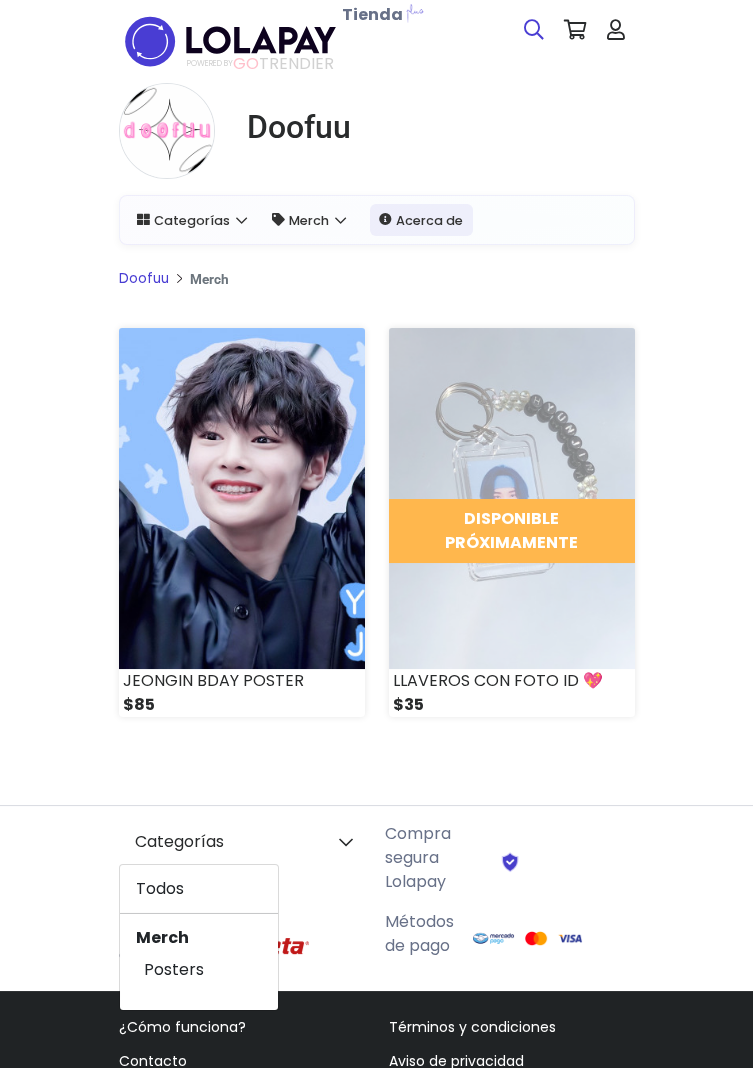 click at bounding box center (534, 30) 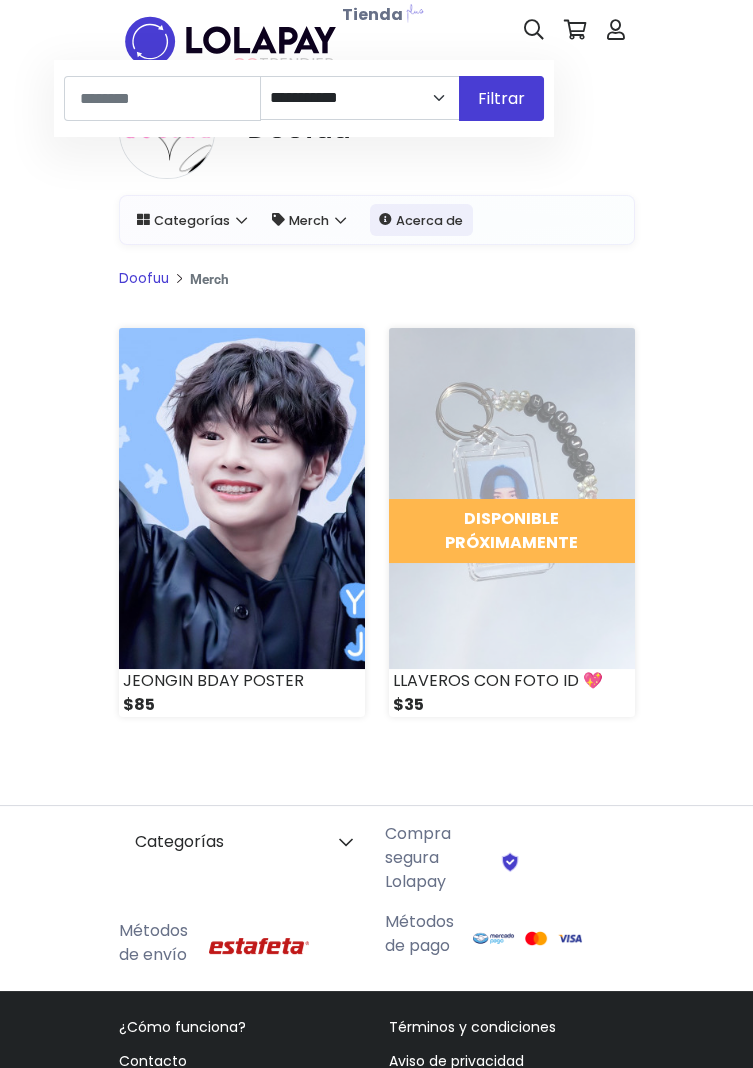 click on "Filtrar" at bounding box center [501, 98] 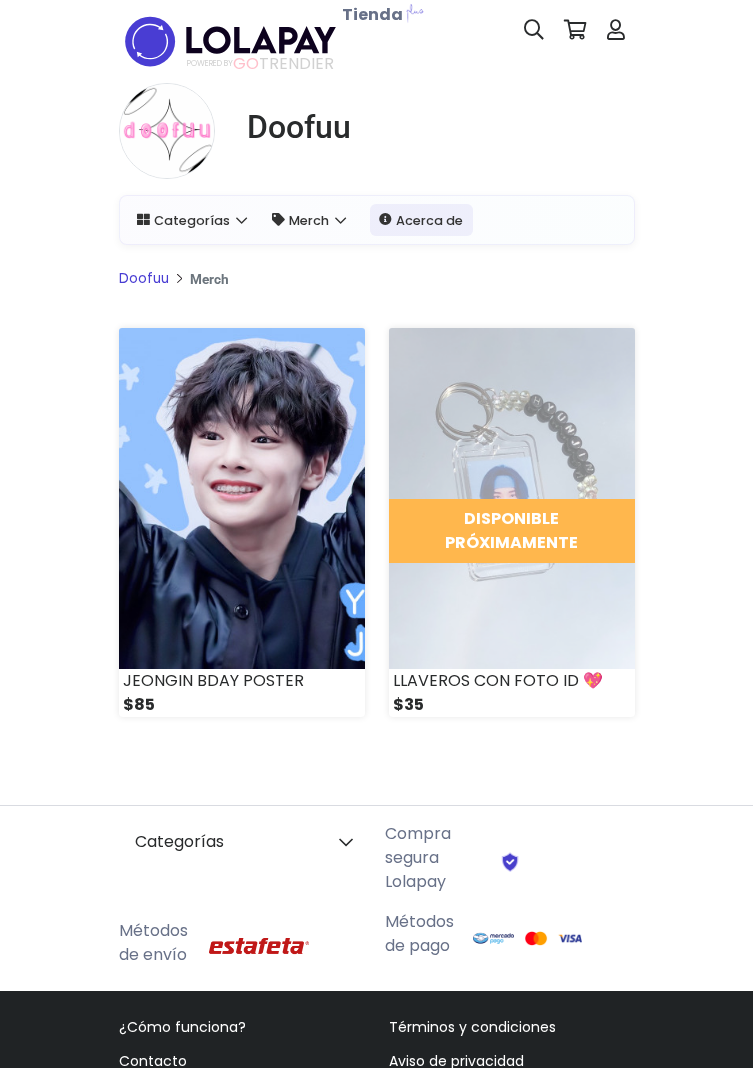 scroll, scrollTop: 0, scrollLeft: 0, axis: both 